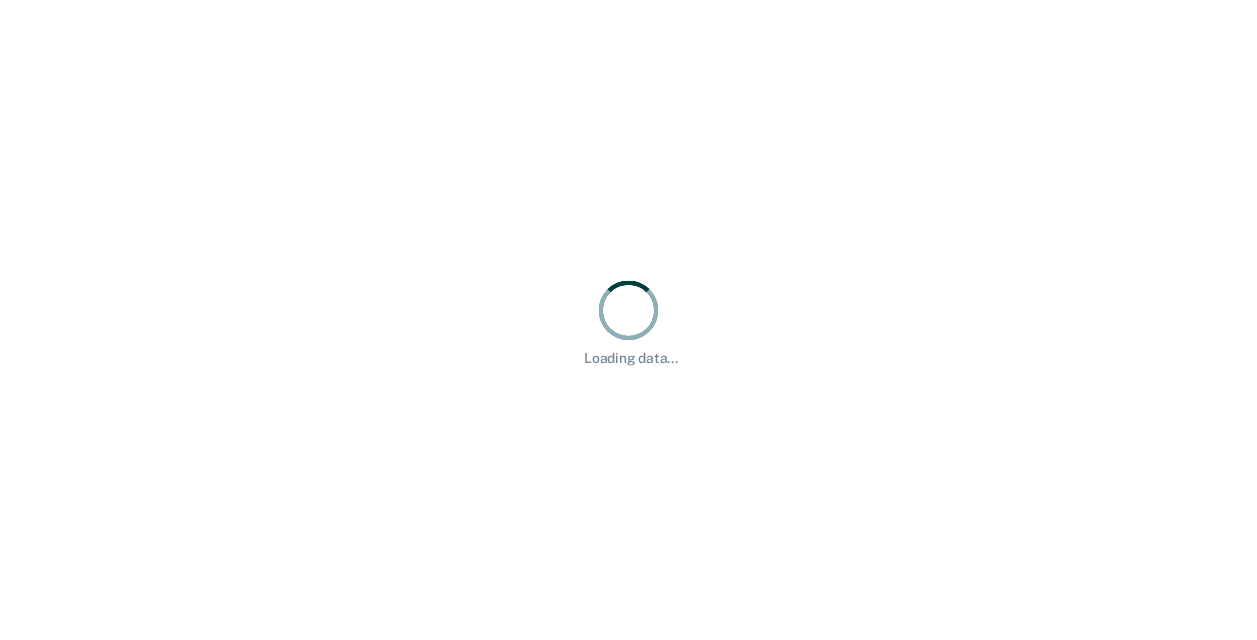 scroll, scrollTop: 0, scrollLeft: 0, axis: both 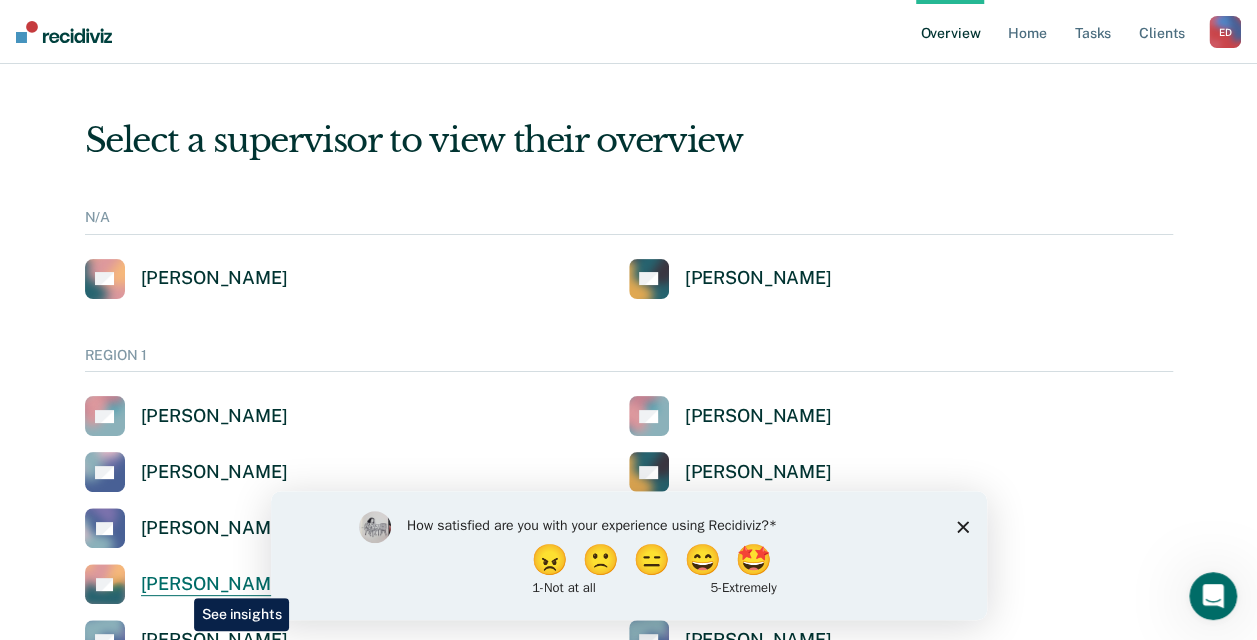 click on "[PERSON_NAME]" at bounding box center [214, 584] 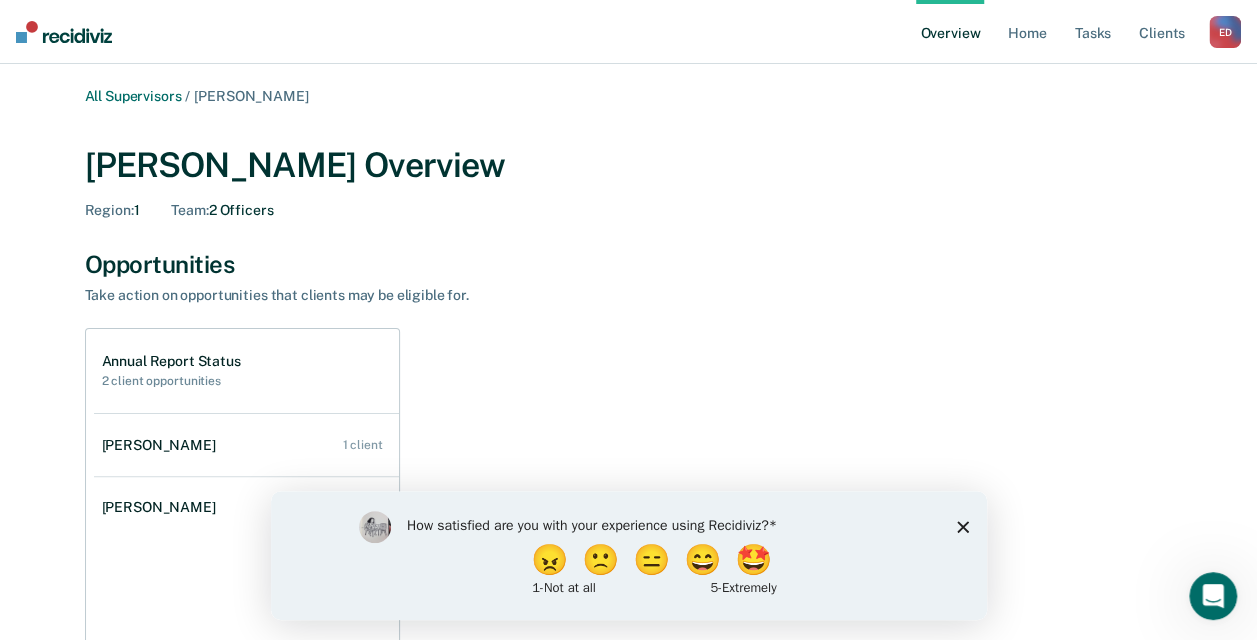 click 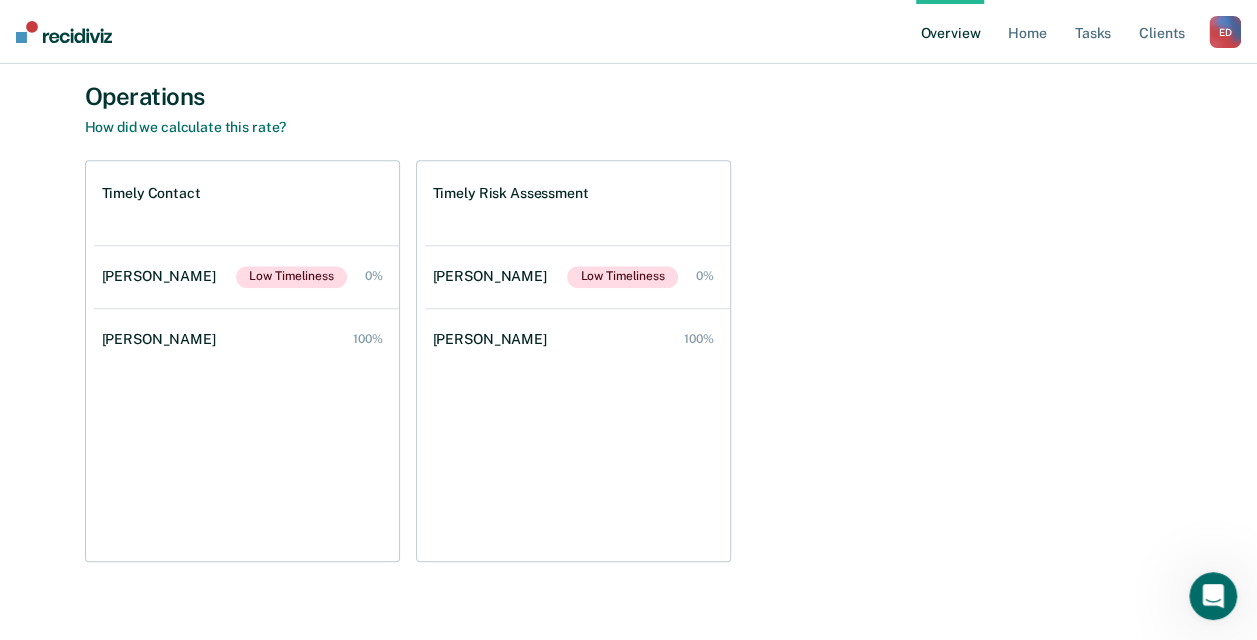 scroll, scrollTop: 701, scrollLeft: 0, axis: vertical 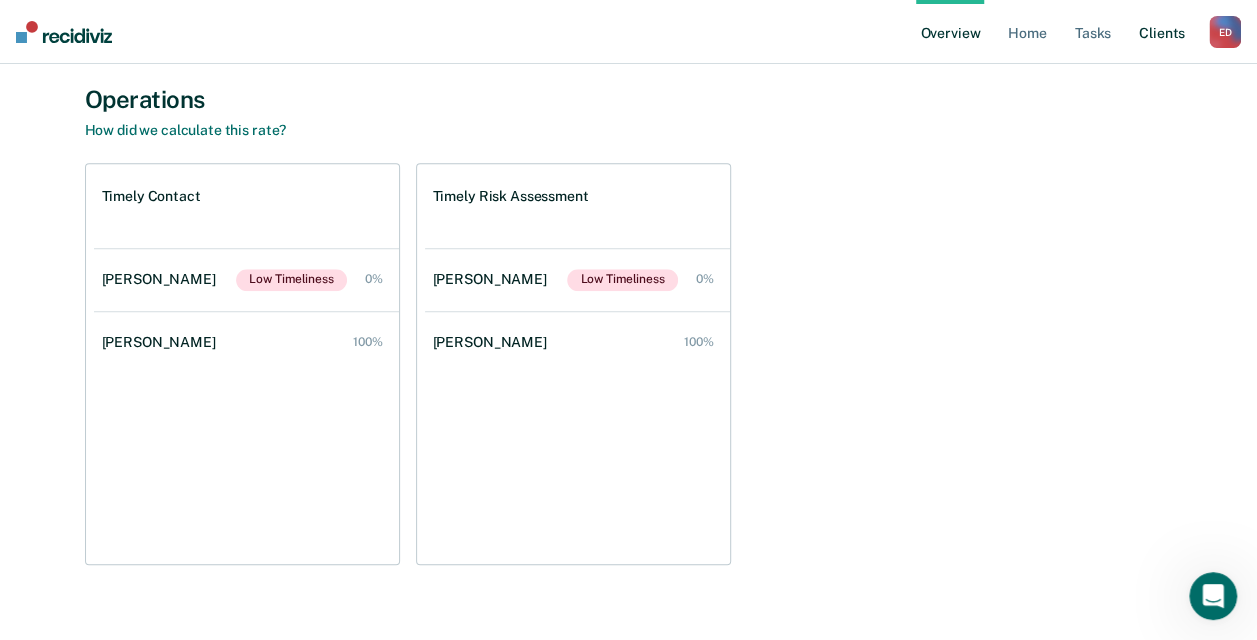 click on "Client s" at bounding box center [1162, 32] 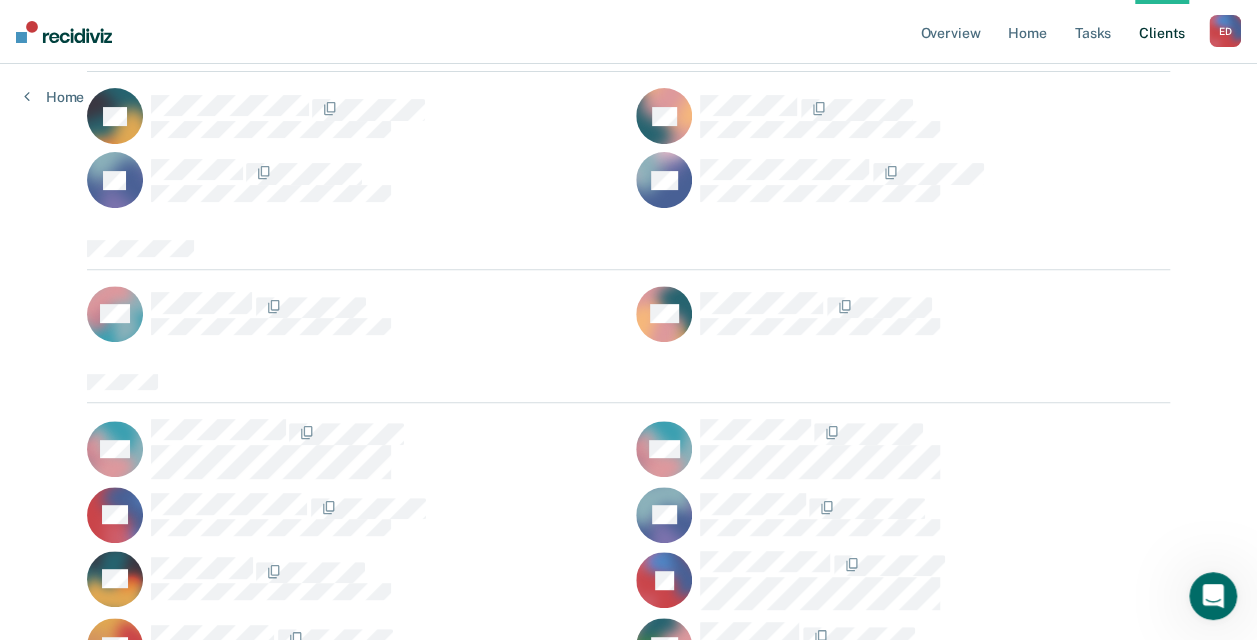 scroll, scrollTop: 0, scrollLeft: 0, axis: both 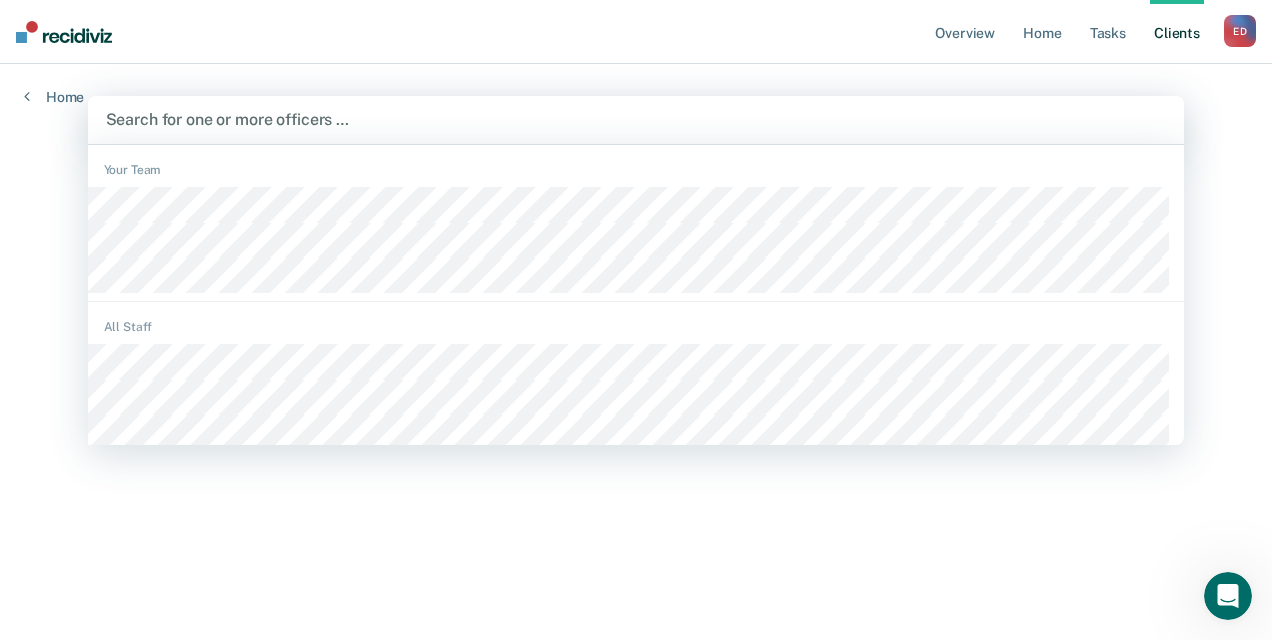 click at bounding box center [636, 119] 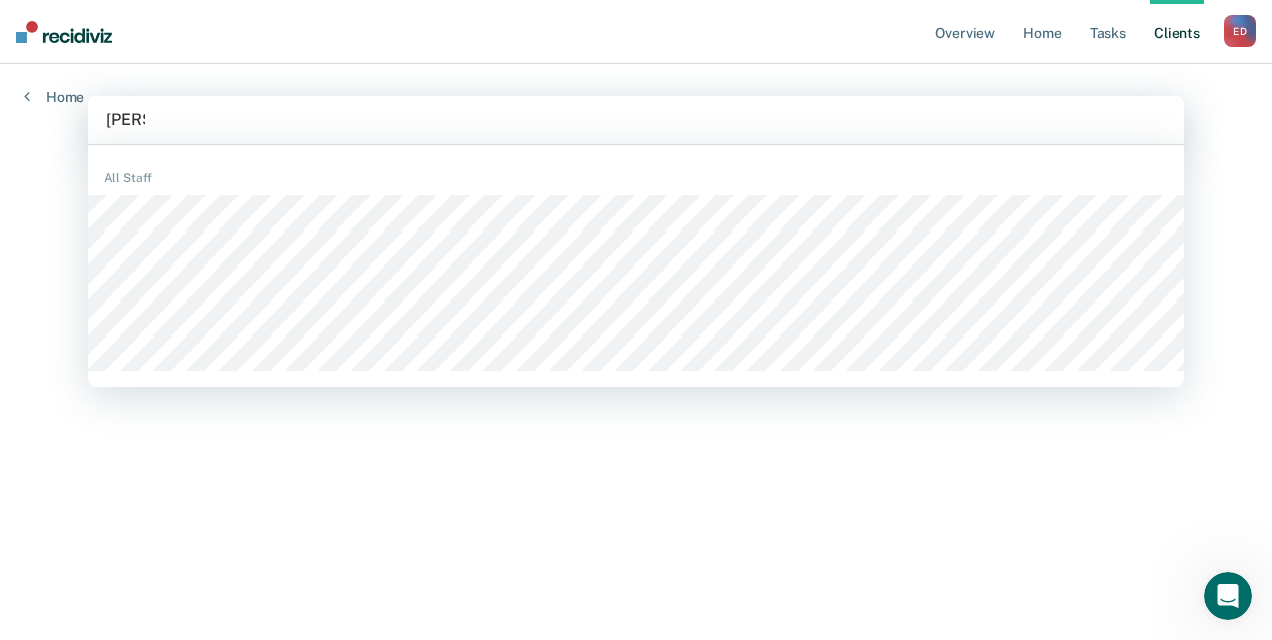 type on "[PERSON_NAME]" 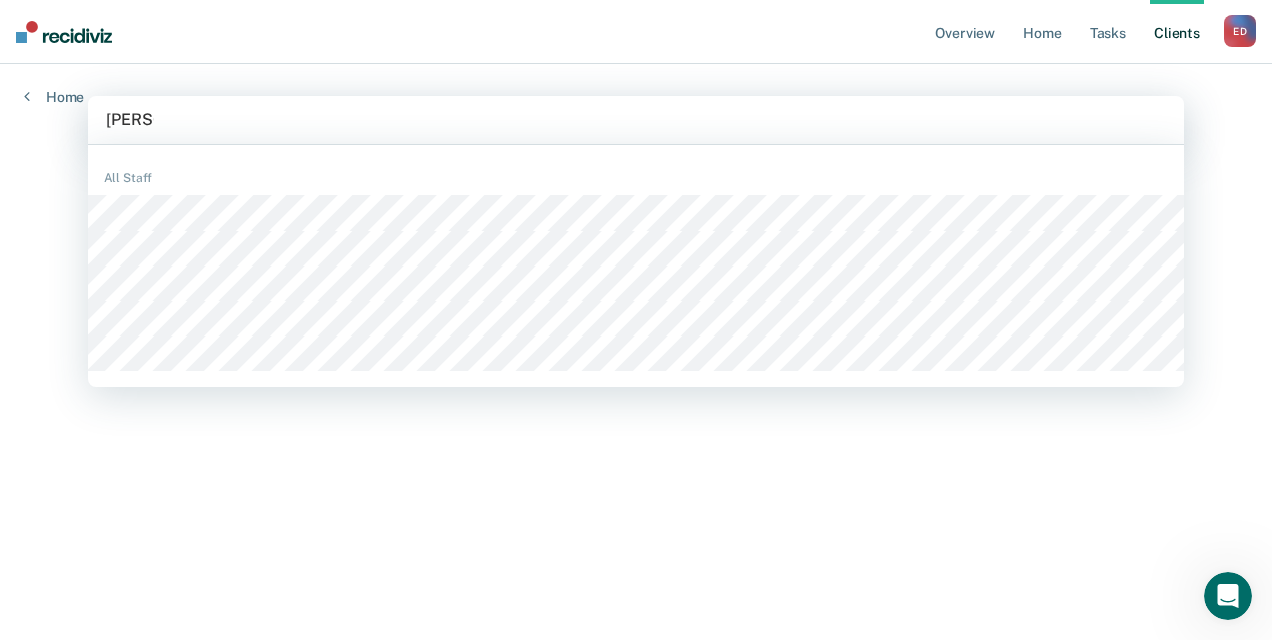 type 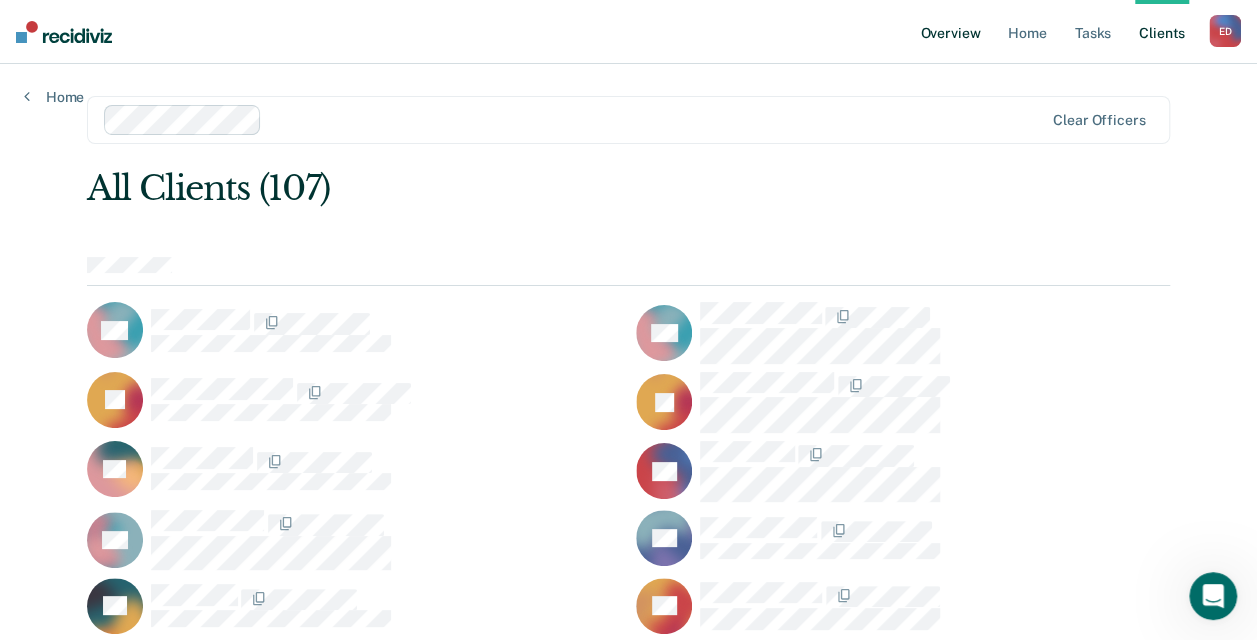 click on "Overview" at bounding box center (950, 32) 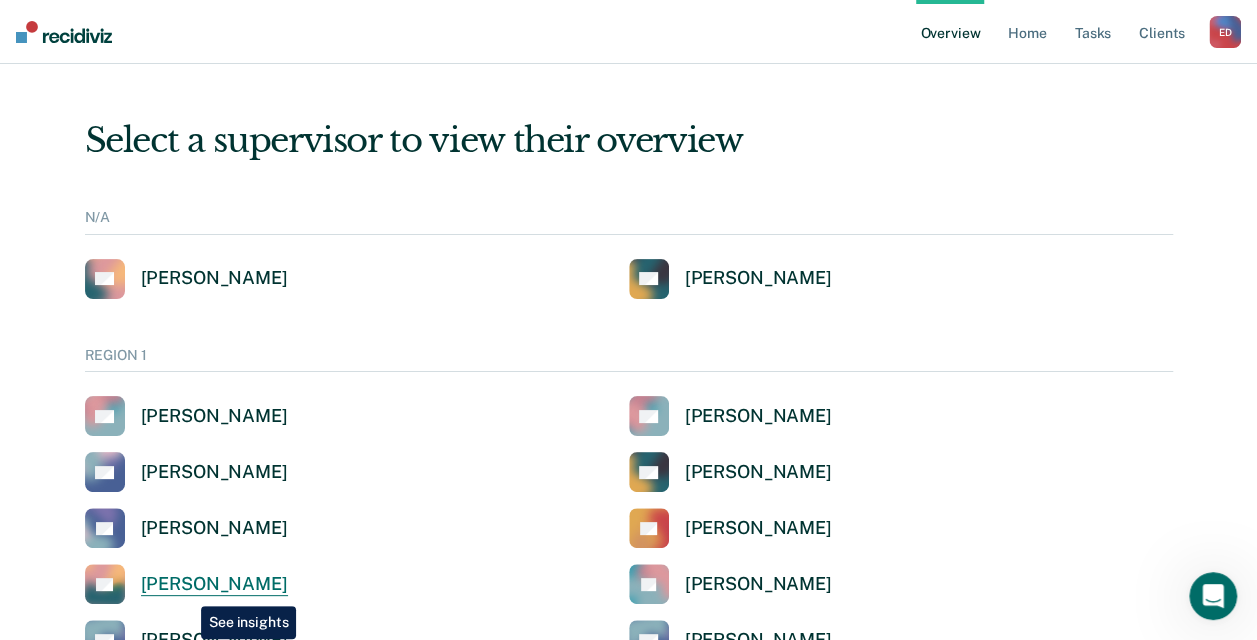click on "[PERSON_NAME]" at bounding box center [214, 584] 